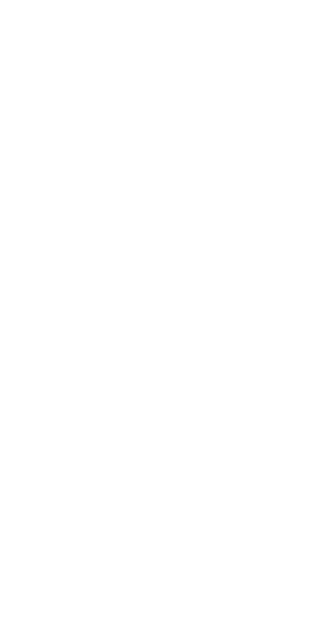 scroll, scrollTop: 0, scrollLeft: 0, axis: both 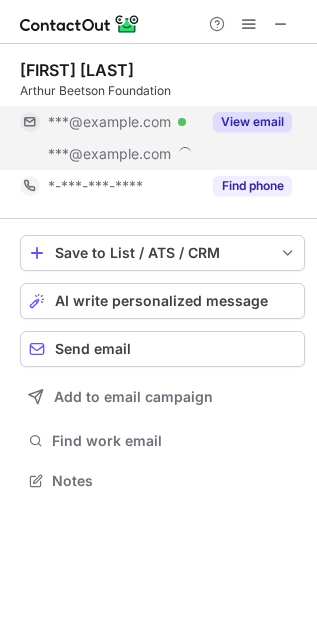 click on "View email" at bounding box center [252, 122] 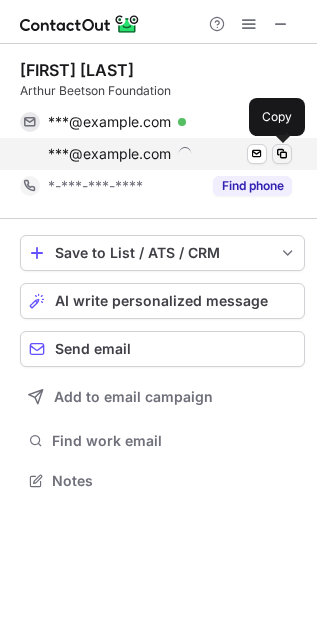 click at bounding box center (282, 154) 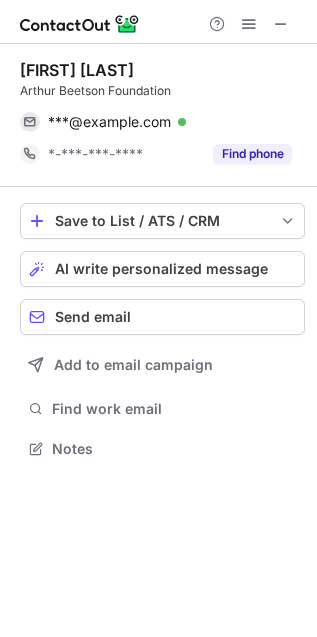 scroll, scrollTop: 435, scrollLeft: 317, axis: both 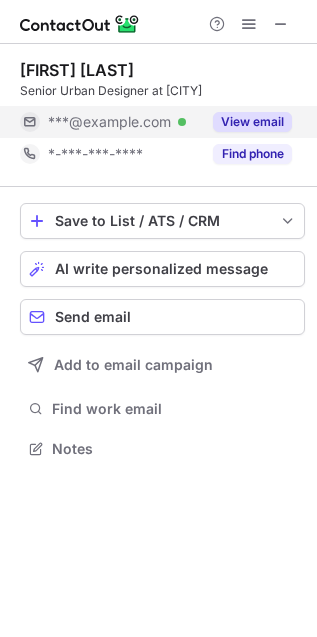 click on "View email" at bounding box center [252, 122] 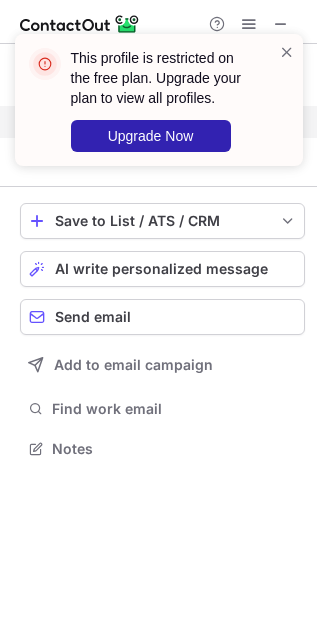click on "This profile is restricted on the free plan. Upgrade your plan to view all profiles. Upgrade Now" at bounding box center [159, 108] 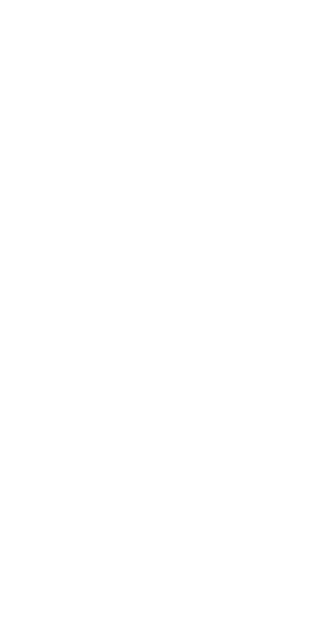 scroll, scrollTop: 0, scrollLeft: 0, axis: both 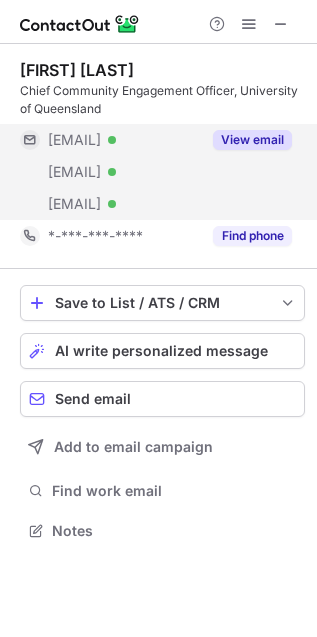 click on "View email" at bounding box center [252, 140] 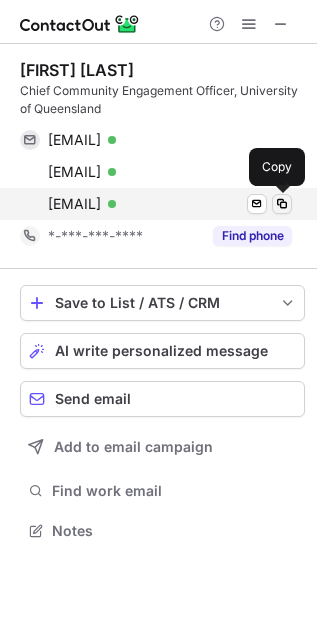 click at bounding box center [282, 204] 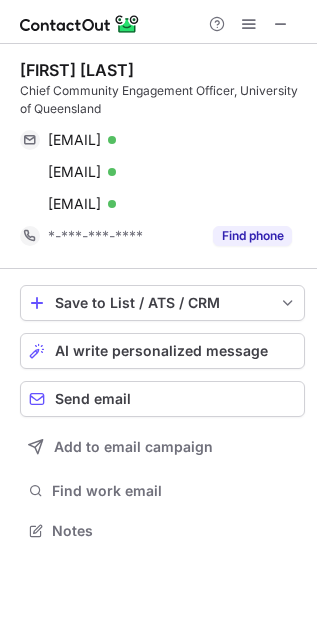 type 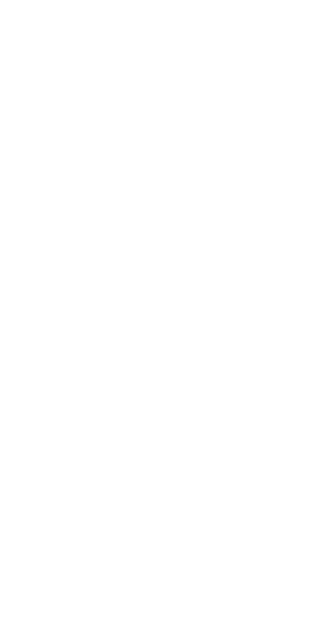 scroll, scrollTop: 0, scrollLeft: 0, axis: both 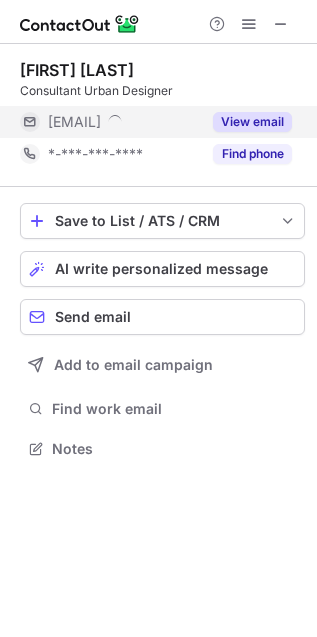 click on "View email" at bounding box center (252, 122) 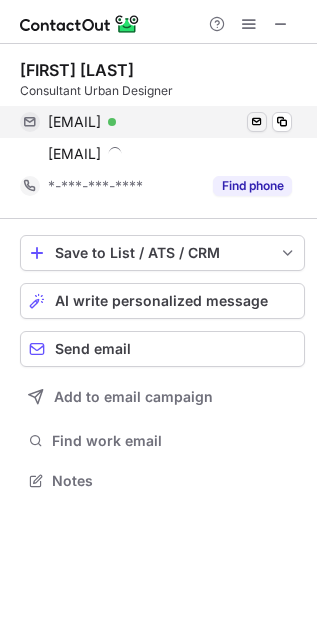 scroll, scrollTop: 10, scrollLeft: 10, axis: both 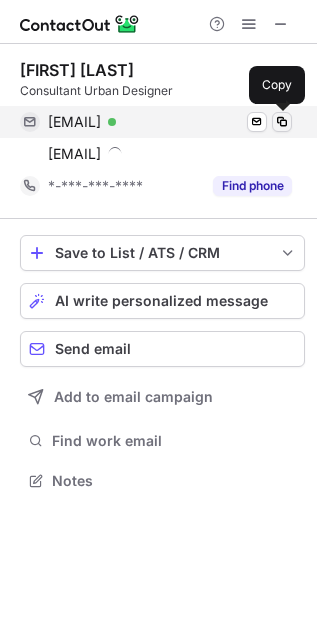 click at bounding box center (282, 122) 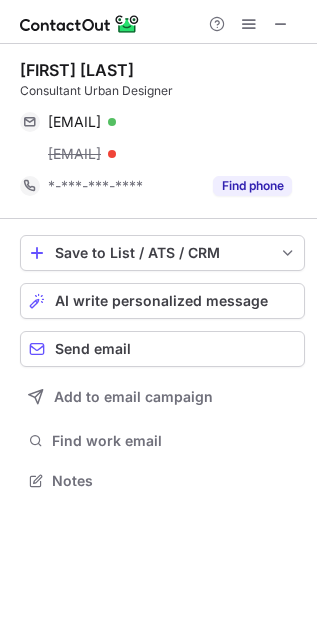 type 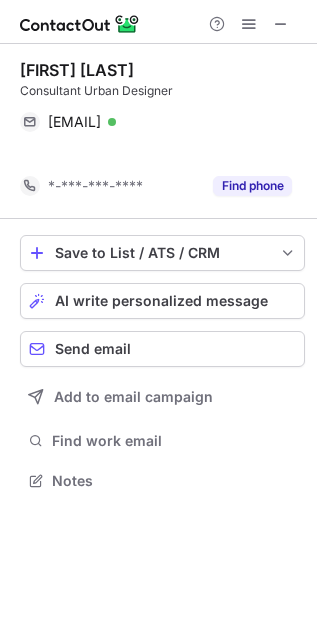 scroll, scrollTop: 435, scrollLeft: 317, axis: both 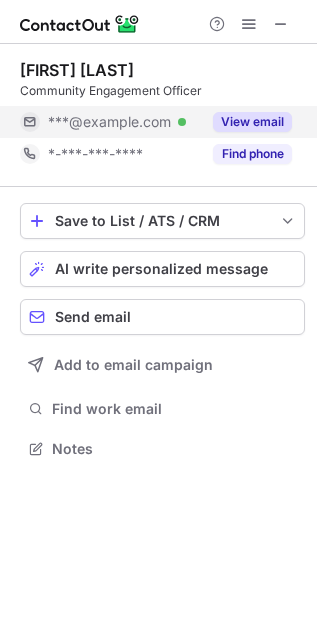 click on "View email" at bounding box center (252, 122) 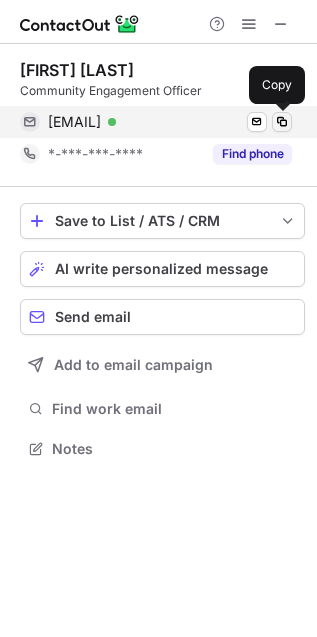 click at bounding box center (282, 122) 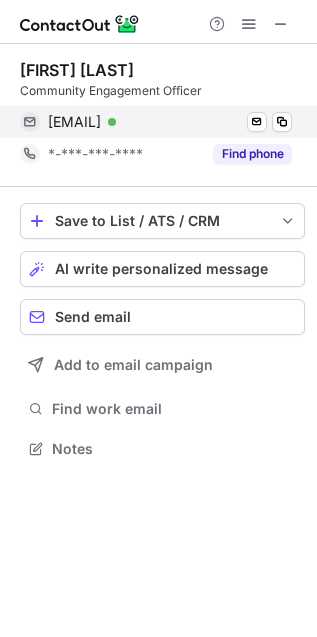 type 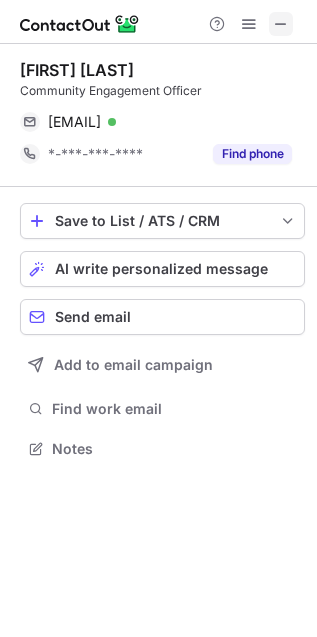 click at bounding box center [281, 24] 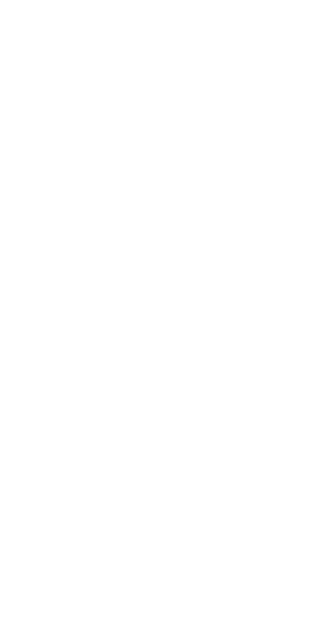 scroll, scrollTop: 0, scrollLeft: 0, axis: both 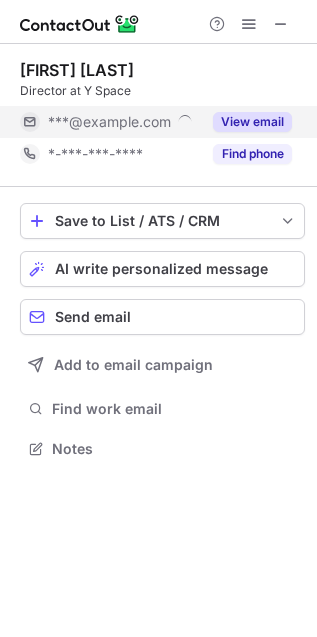 click on "View email" at bounding box center [252, 122] 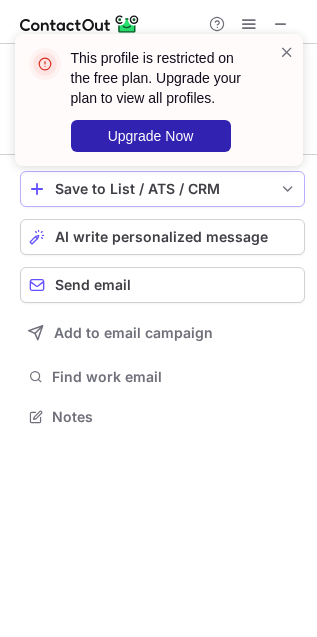 scroll, scrollTop: 402, scrollLeft: 317, axis: both 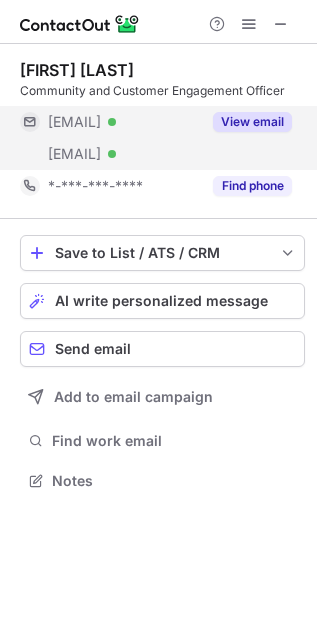 click on "View email" at bounding box center [246, 122] 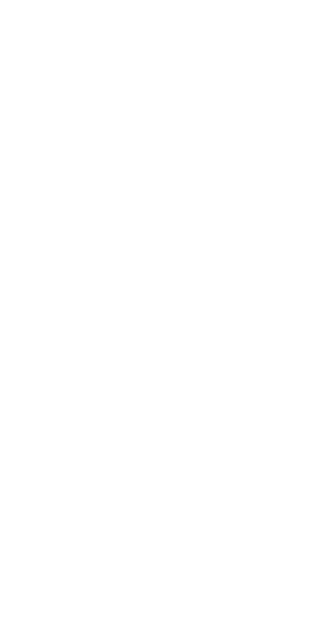 scroll, scrollTop: 0, scrollLeft: 0, axis: both 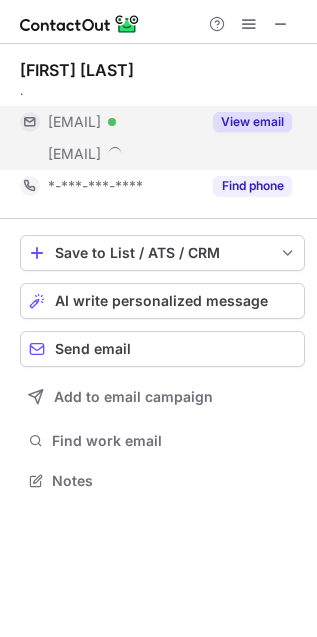 click on "View email" at bounding box center (252, 122) 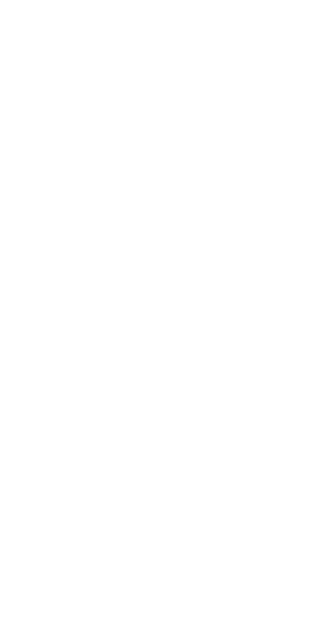 scroll, scrollTop: 0, scrollLeft: 0, axis: both 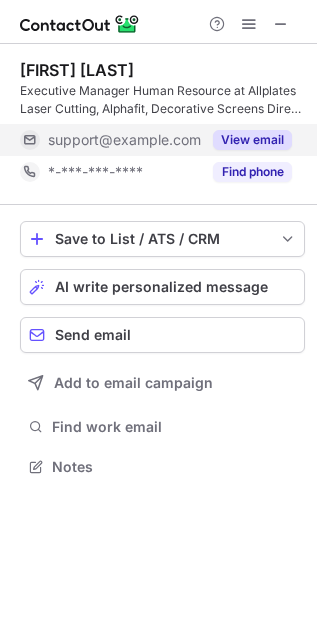 click on "View email" at bounding box center [252, 140] 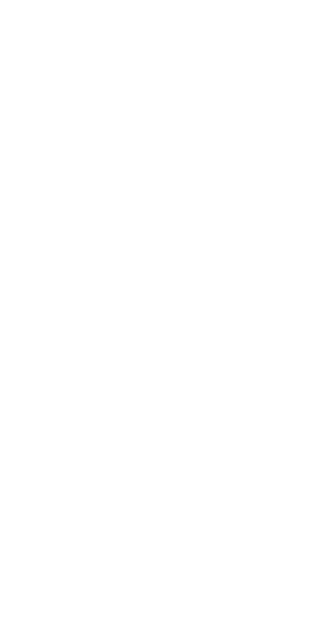 scroll, scrollTop: 0, scrollLeft: 0, axis: both 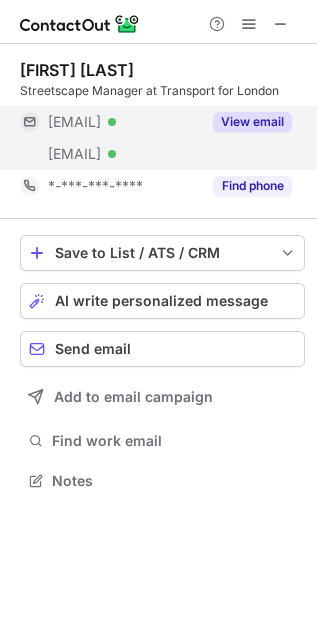 click on "View email" at bounding box center [252, 122] 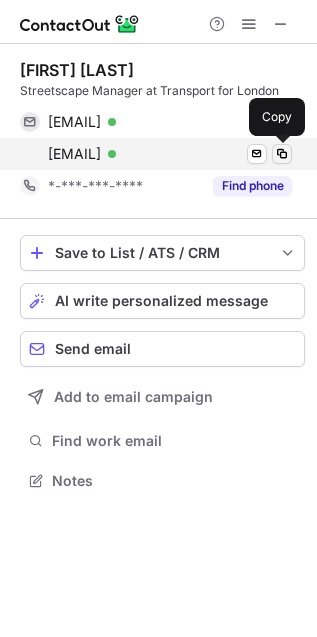 click at bounding box center (282, 154) 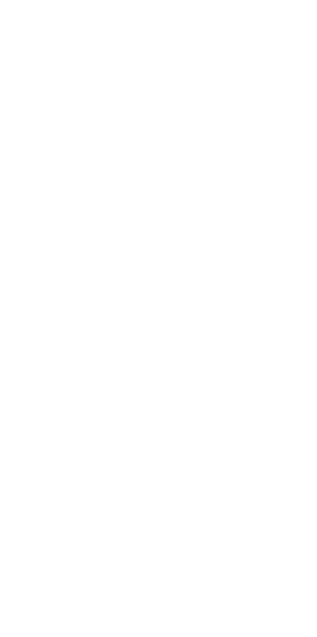 scroll, scrollTop: 0, scrollLeft: 0, axis: both 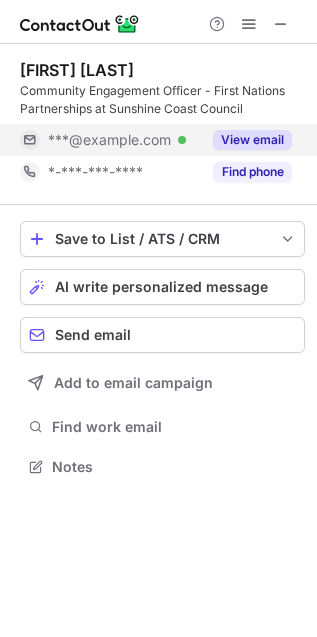 click on "View email" at bounding box center (252, 140) 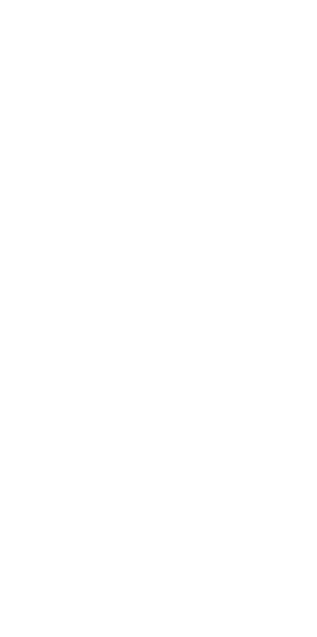 scroll, scrollTop: 0, scrollLeft: 0, axis: both 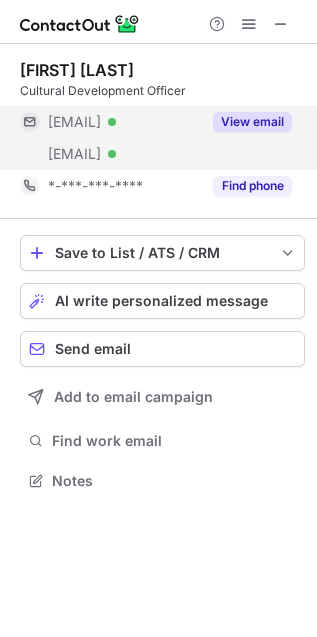 click on "View email" at bounding box center (252, 122) 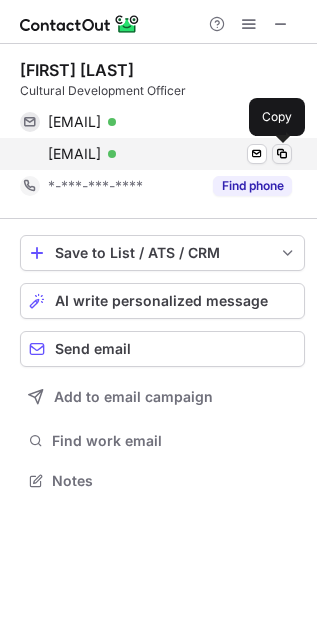 click at bounding box center (282, 154) 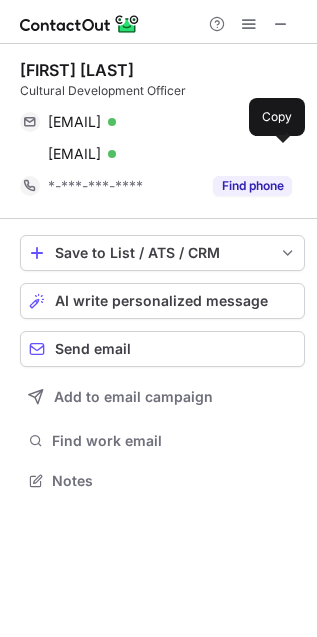 type 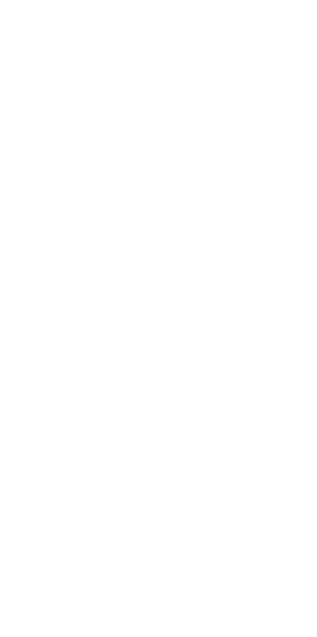 scroll, scrollTop: 0, scrollLeft: 0, axis: both 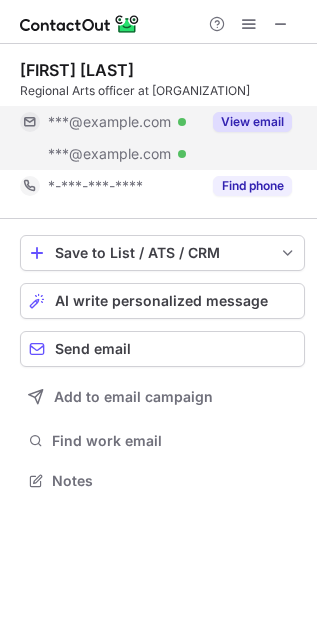 click on "View email" at bounding box center [252, 122] 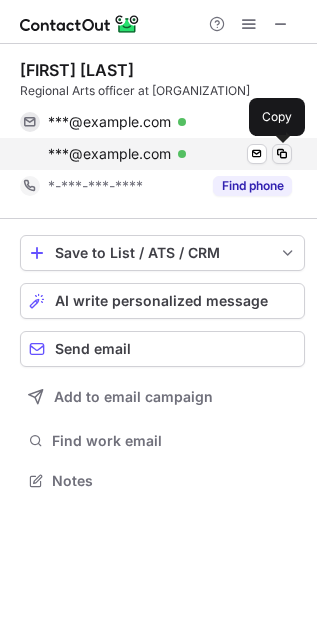 click at bounding box center (282, 154) 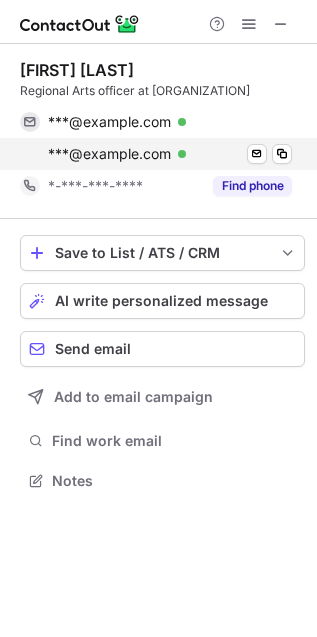 type 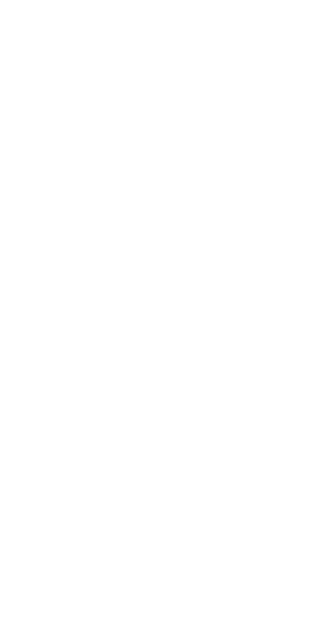 scroll, scrollTop: 0, scrollLeft: 0, axis: both 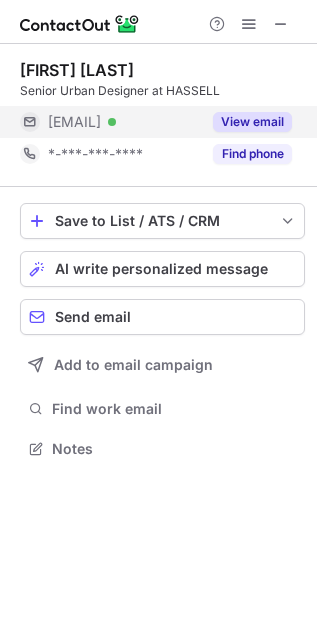 click on "View email" at bounding box center (252, 122) 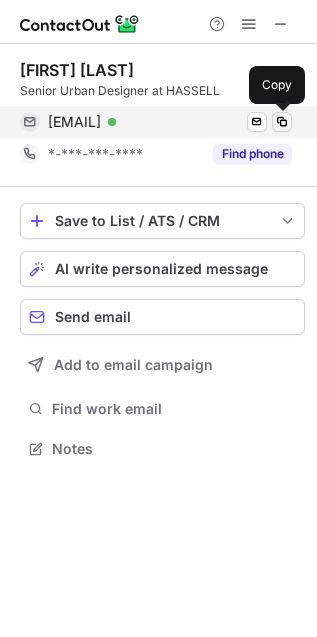 click at bounding box center [282, 122] 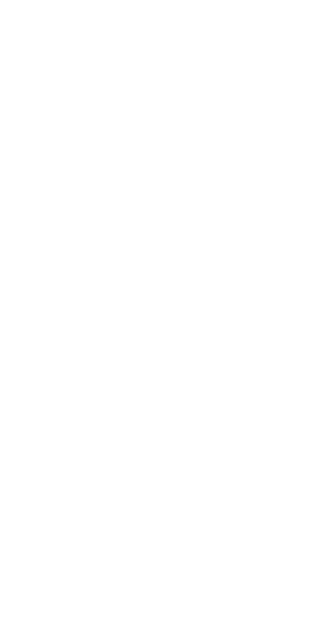 scroll, scrollTop: 0, scrollLeft: 0, axis: both 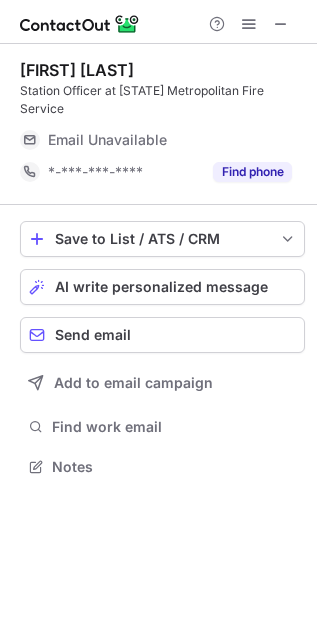 click on "philip evans Station Officer at South Australian Metropolitan Fire Service Email Unavailable Email address *-***-***-**** Find phone" at bounding box center [162, 124] 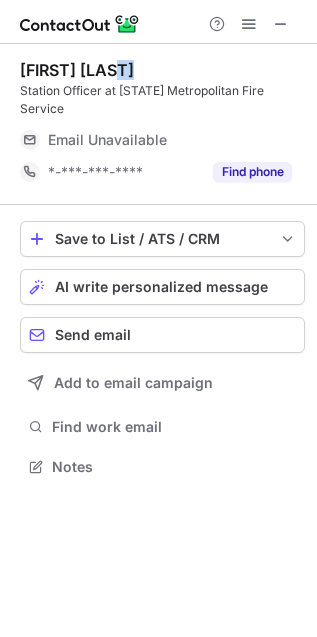click on "philip evans Station Officer at South Australian Metropolitan Fire Service Email Unavailable Email address *-***-***-**** Find phone" at bounding box center (162, 124) 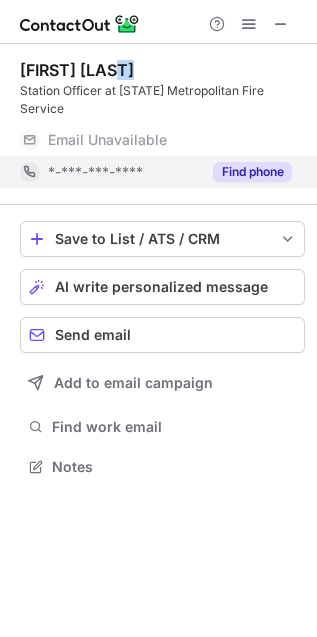 click on "Find phone" at bounding box center [252, 172] 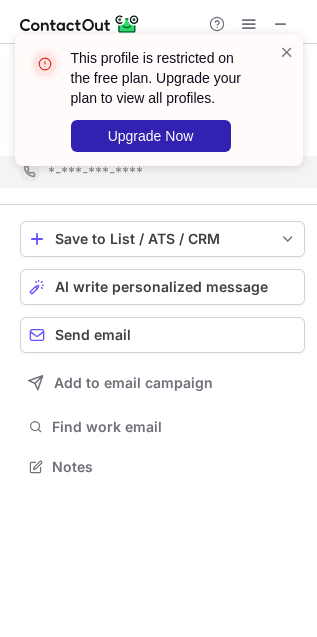 scroll, scrollTop: 421, scrollLeft: 317, axis: both 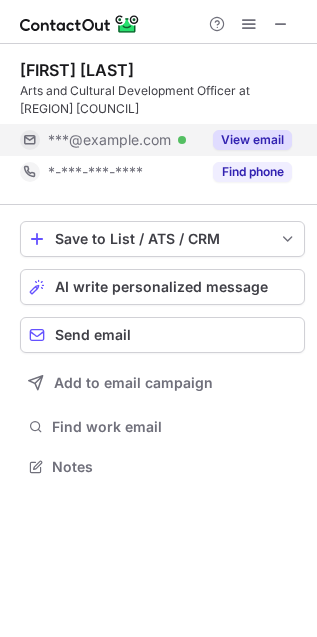 click on "View email" at bounding box center [252, 140] 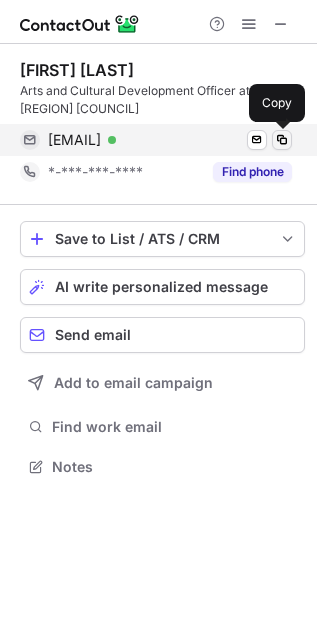 click at bounding box center [282, 140] 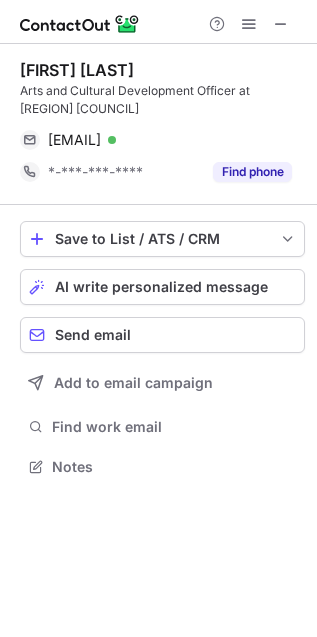 type 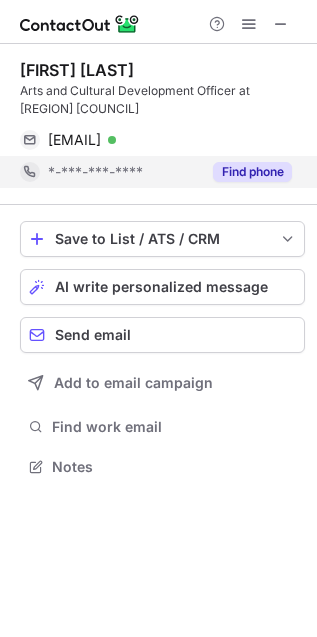 click on "Find phone" at bounding box center (252, 172) 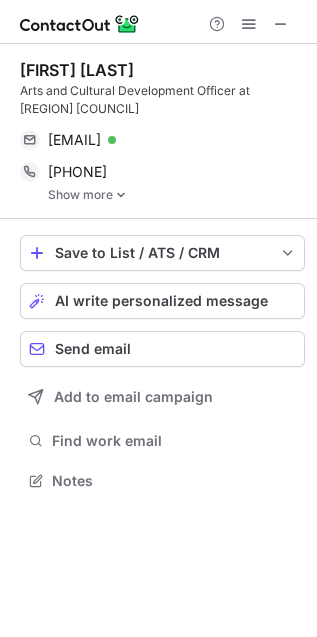 scroll, scrollTop: 10, scrollLeft: 10, axis: both 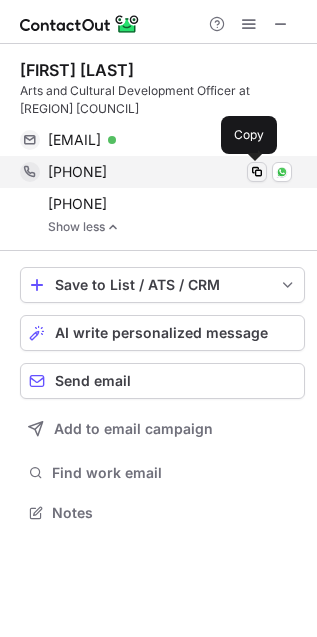click at bounding box center [257, 172] 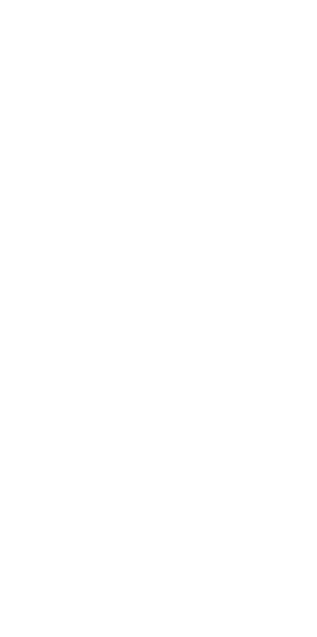 scroll, scrollTop: 0, scrollLeft: 0, axis: both 